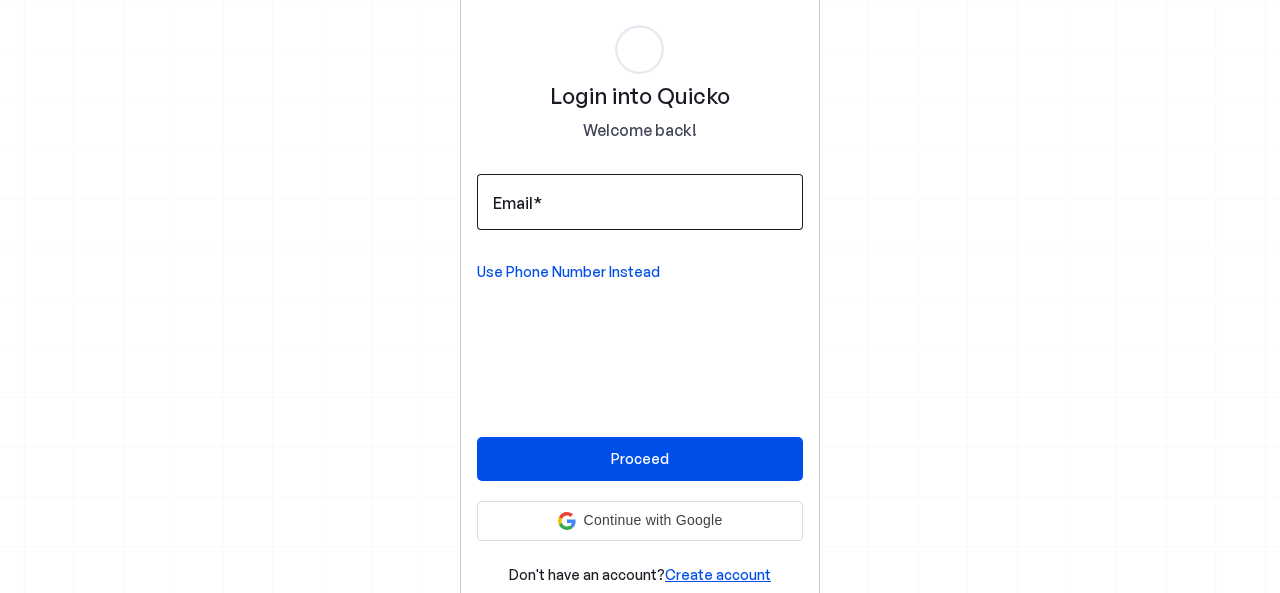 scroll, scrollTop: 0, scrollLeft: 0, axis: both 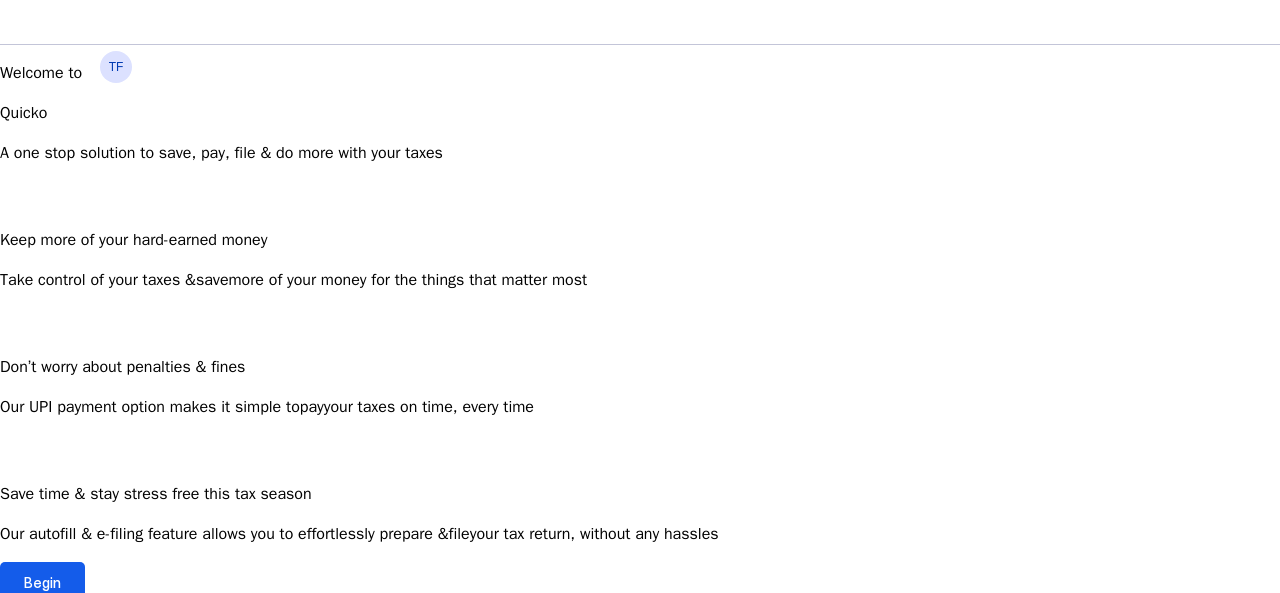 click on "Begin" at bounding box center [42, 582] 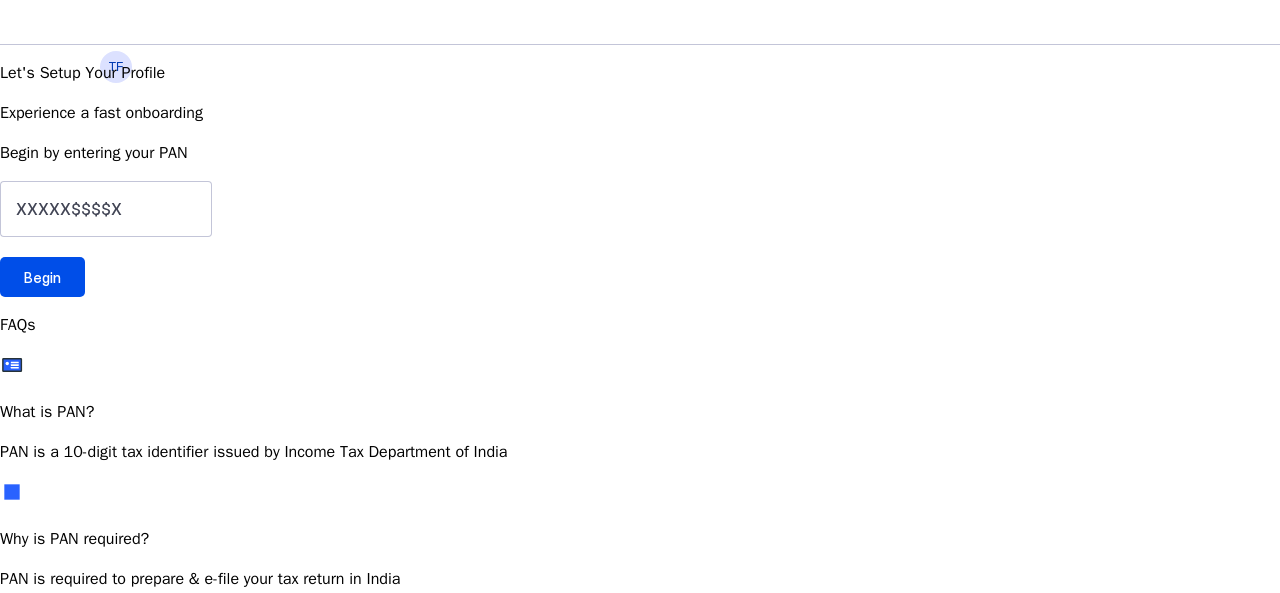 scroll, scrollTop: 0, scrollLeft: 0, axis: both 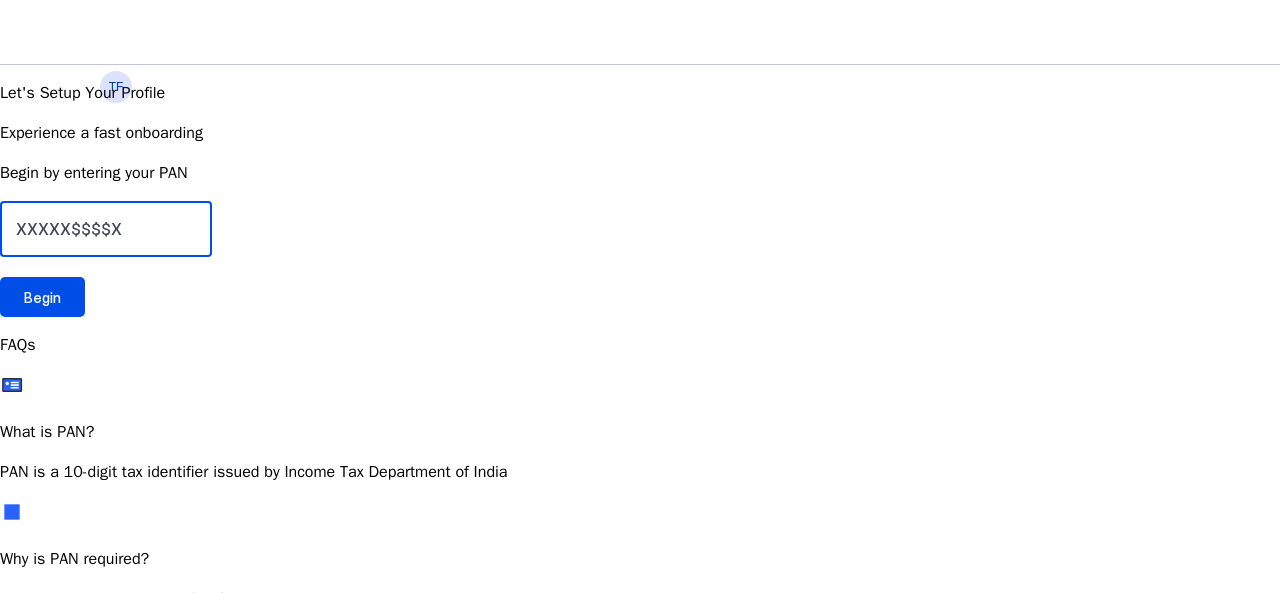 click at bounding box center [106, 229] 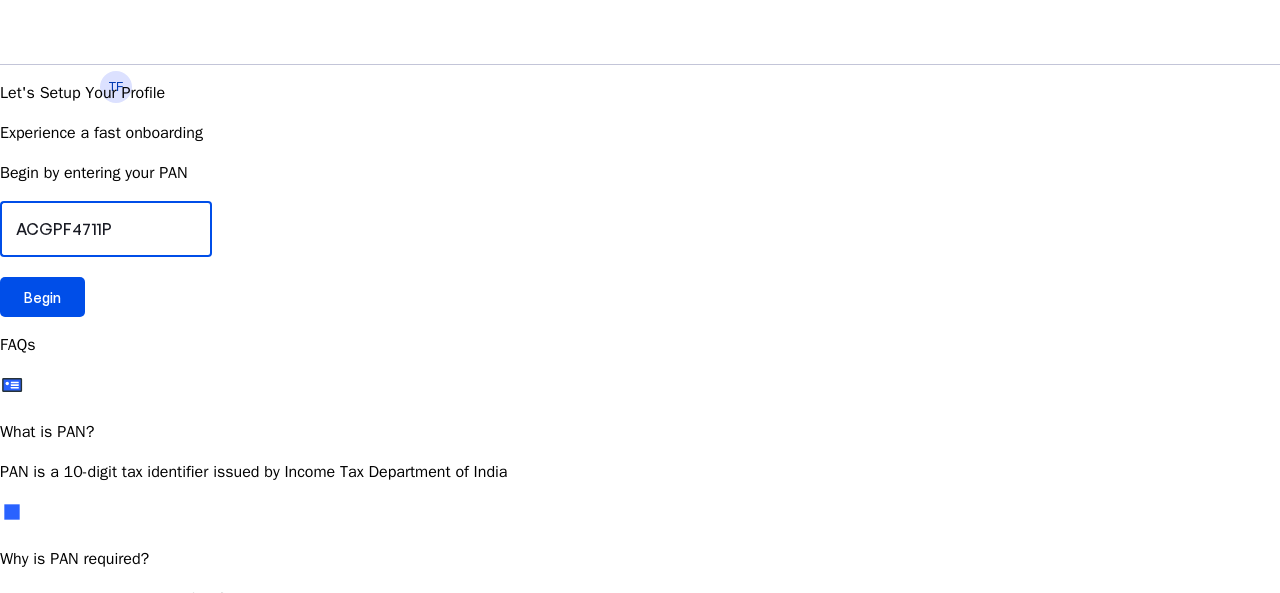 type on "ACGPF4711P" 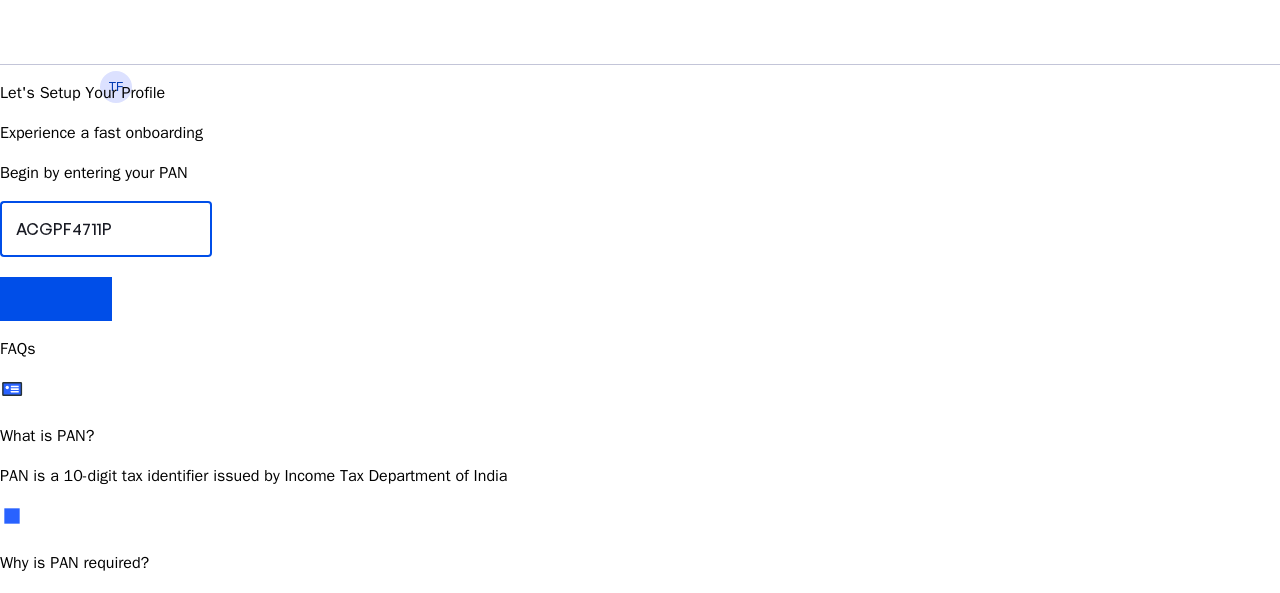 scroll, scrollTop: 3, scrollLeft: 0, axis: vertical 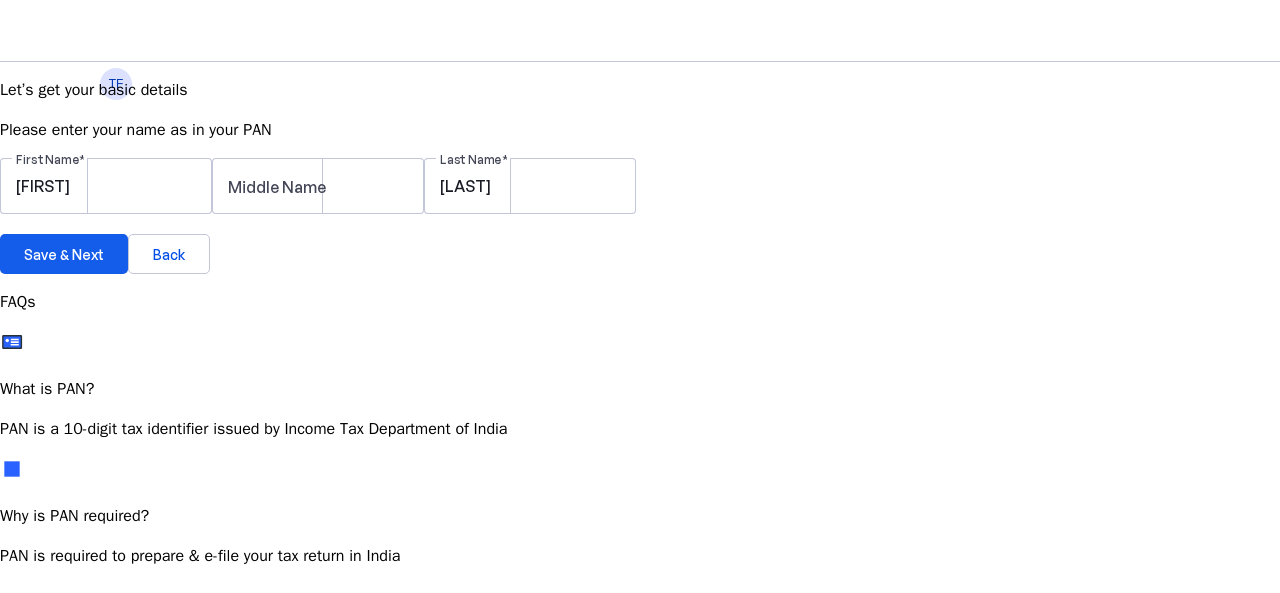 click on "Save & Next" at bounding box center (64, 254) 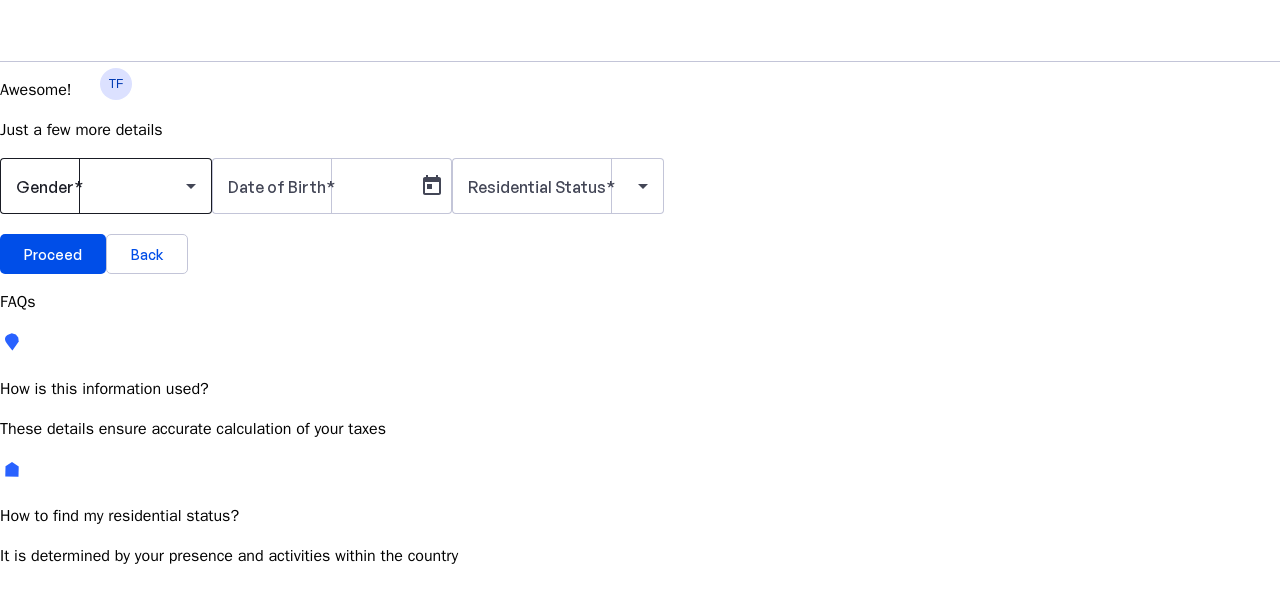 click at bounding box center [101, 186] 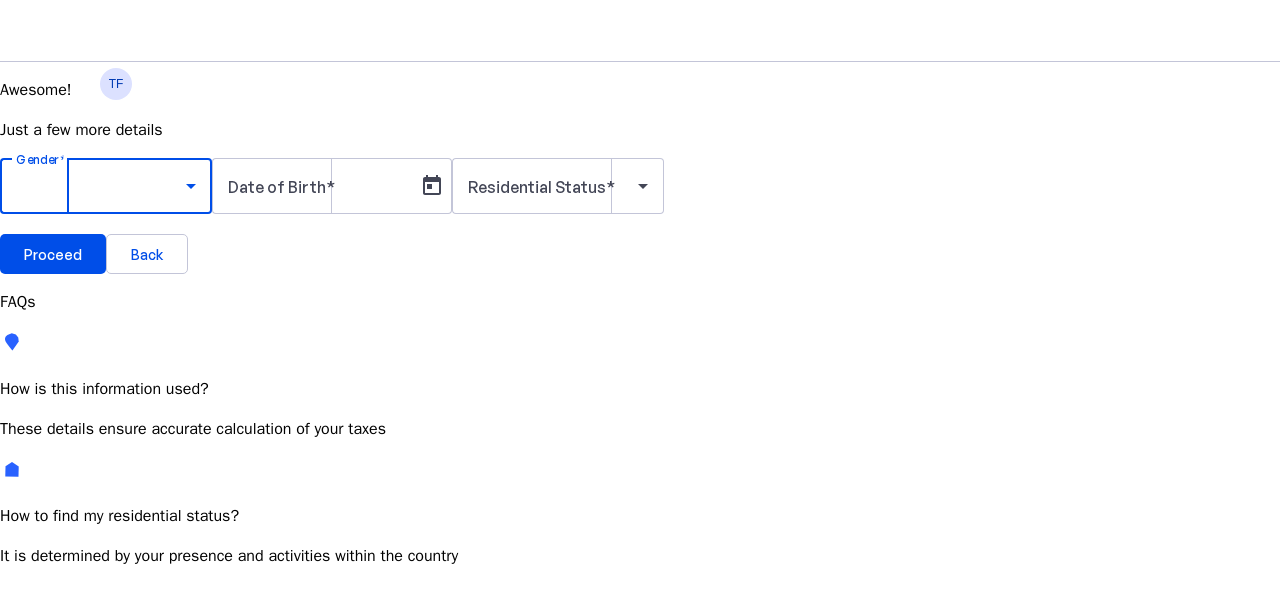 click on "Male" at bounding box center (154, 743) 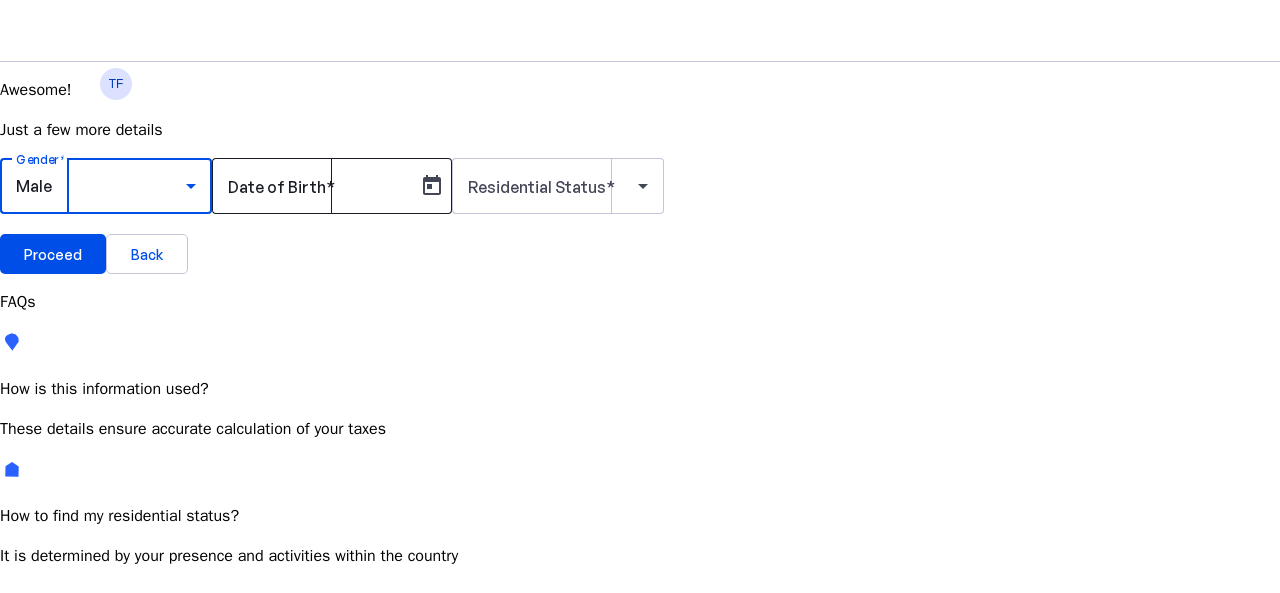 click at bounding box center (318, 186) 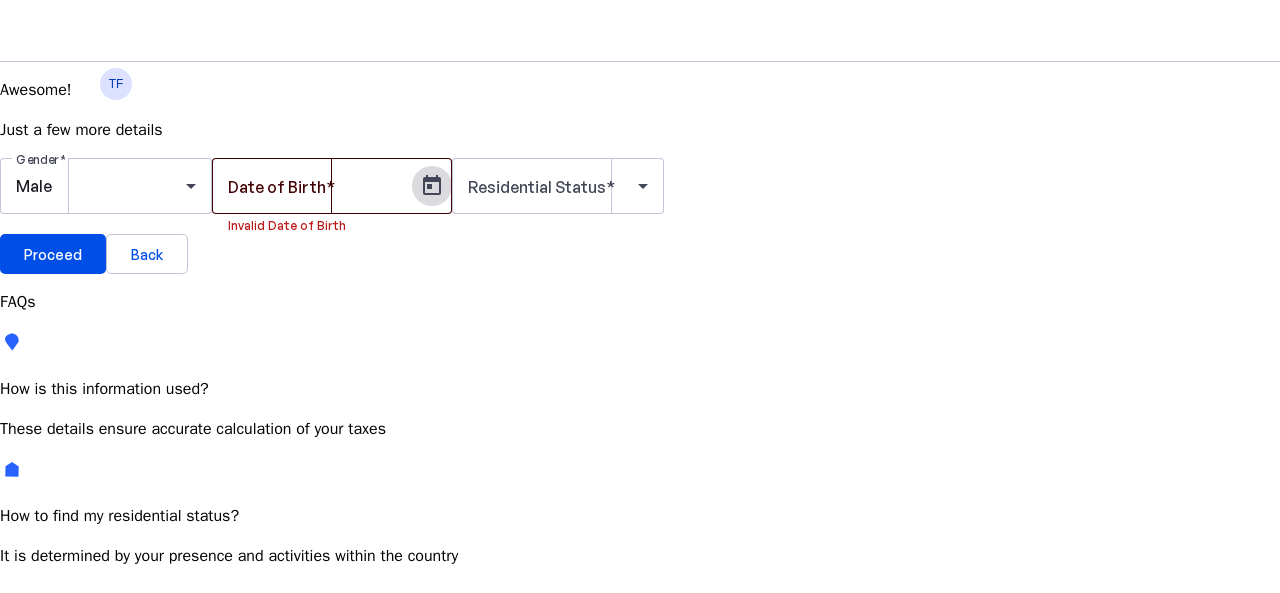 click at bounding box center [432, 186] 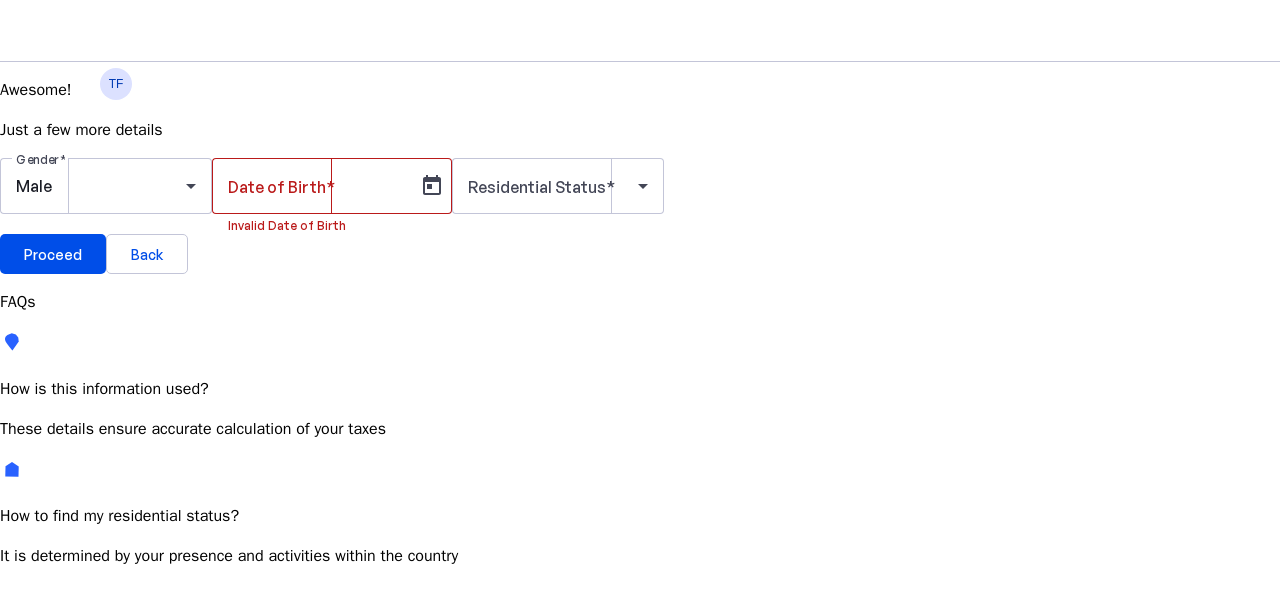 click on "JUL 2025" at bounding box center (124, 753) 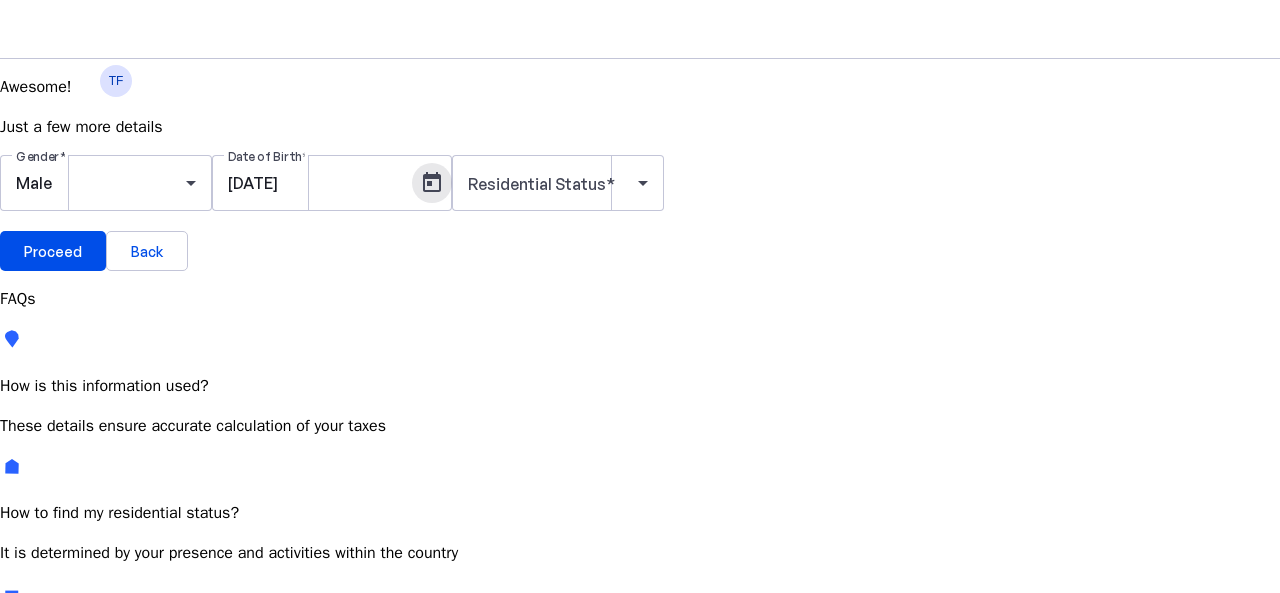 scroll, scrollTop: 7, scrollLeft: 0, axis: vertical 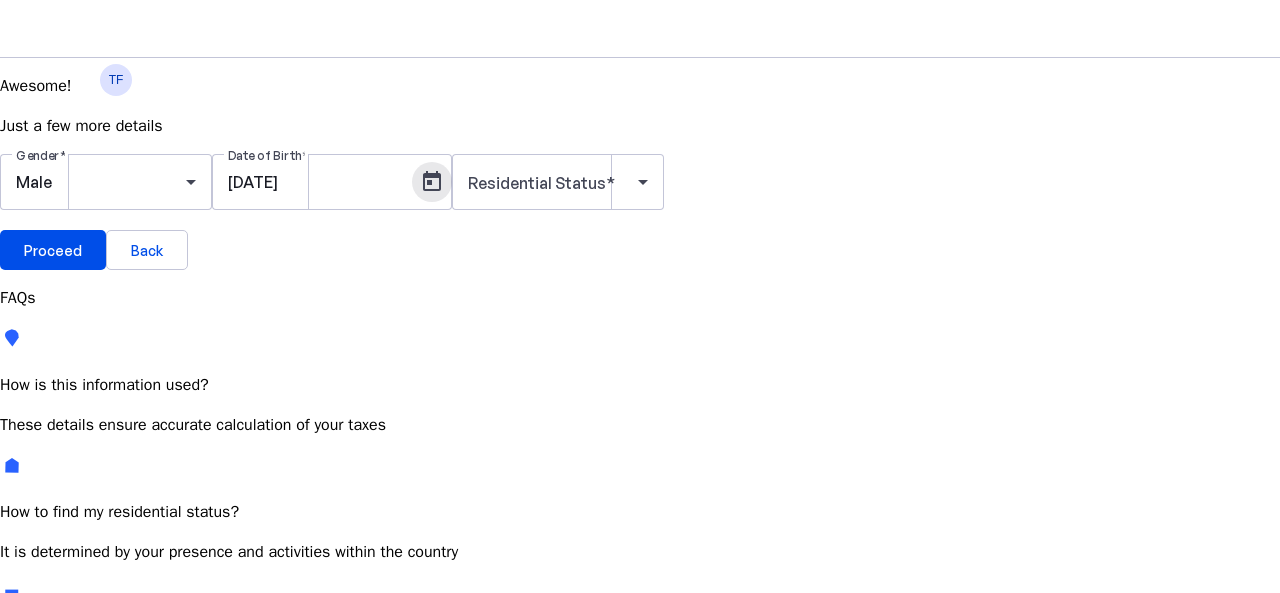 click on "Gender Male Date of Birth [DATE] Residential Status" at bounding box center (640, 192) 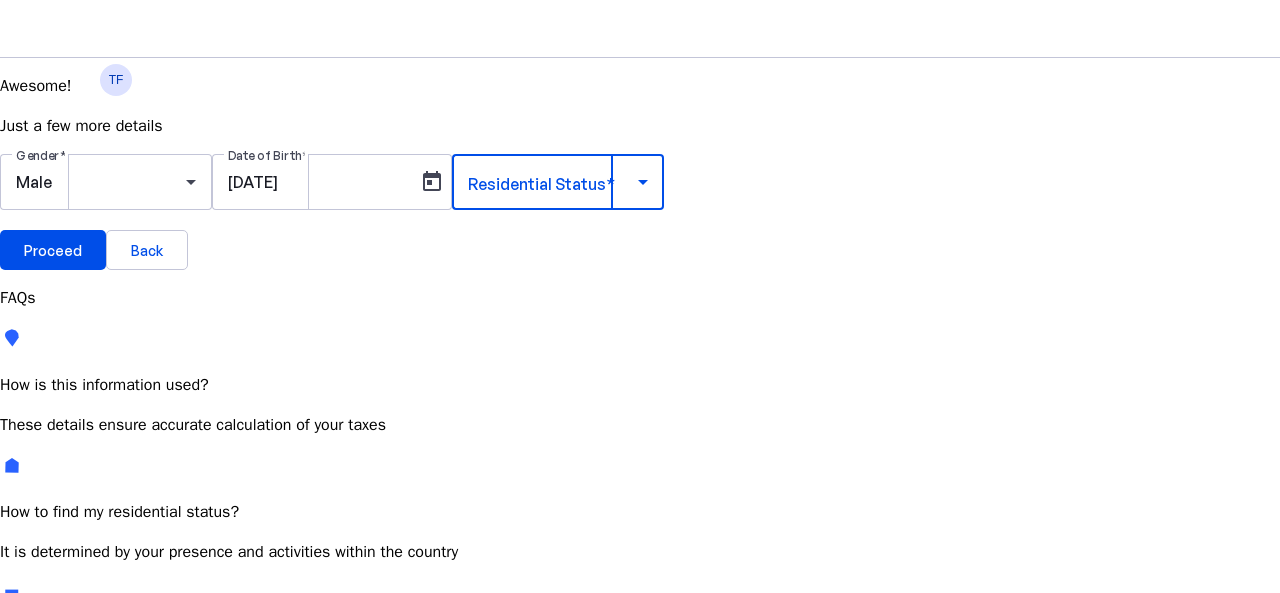 click at bounding box center (553, 182) 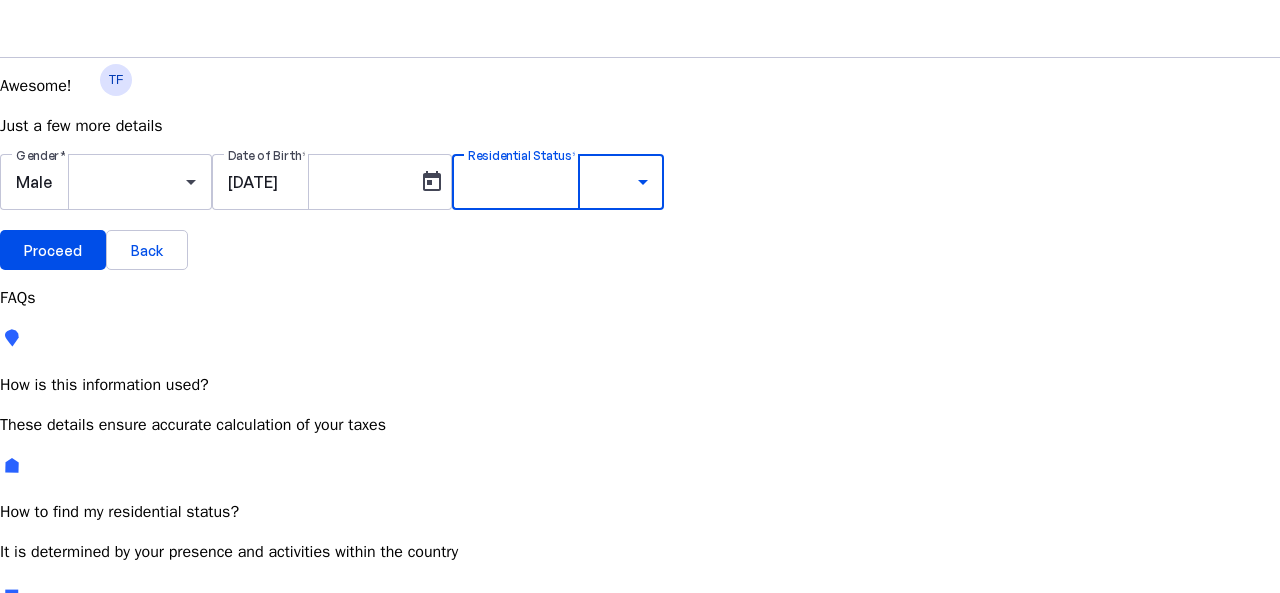 click at bounding box center [640, 707] 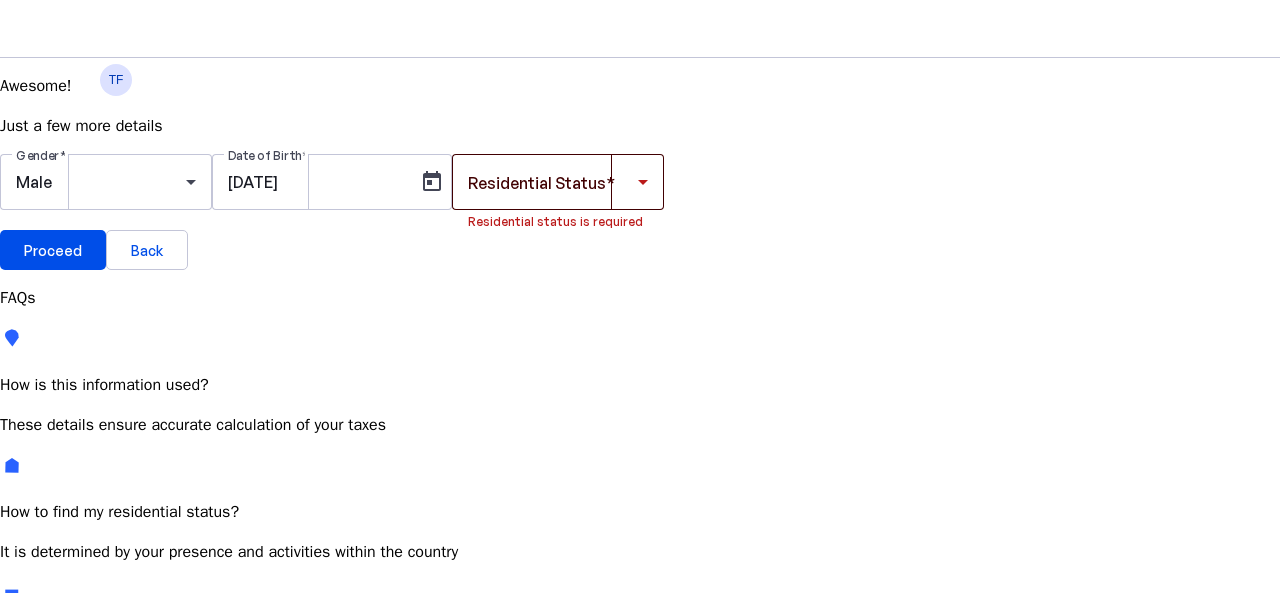 click at bounding box center (558, 182) 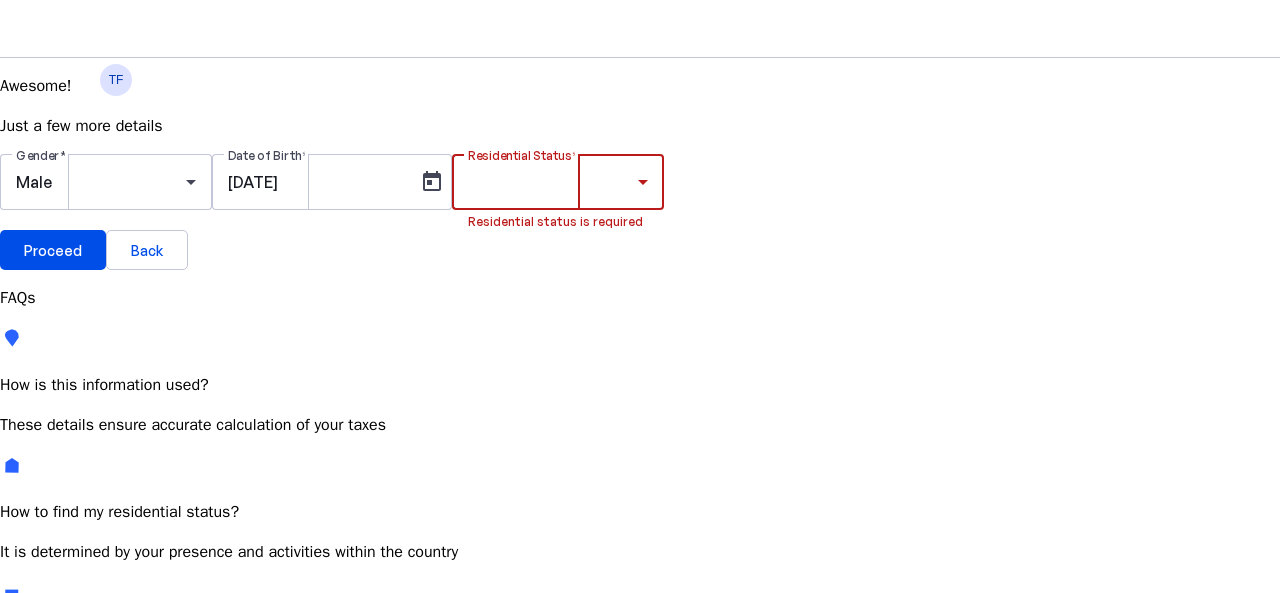 click on "Resident Most Common" at bounding box center (72, 759) 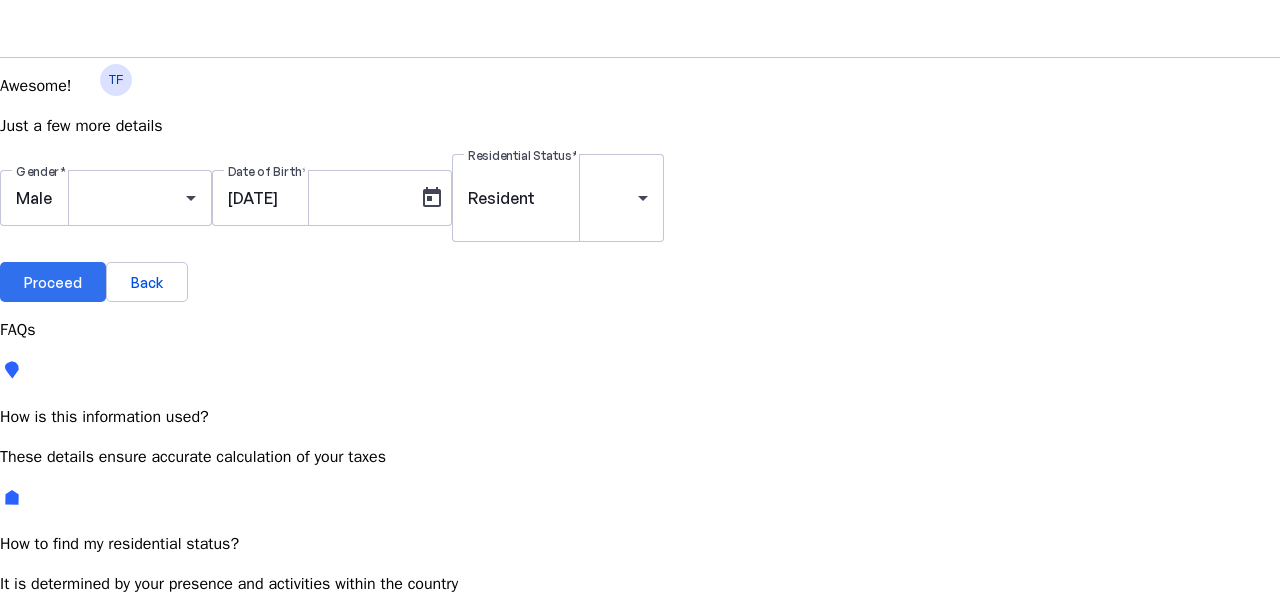 click on "Proceed" at bounding box center [53, 282] 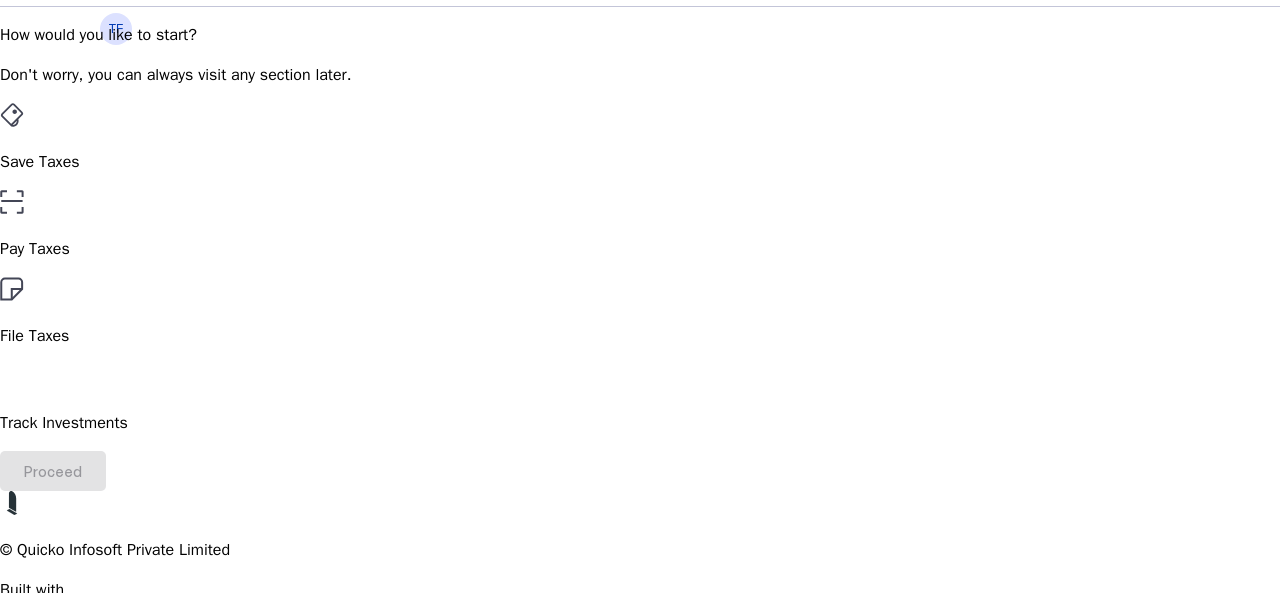 scroll, scrollTop: 100, scrollLeft: 0, axis: vertical 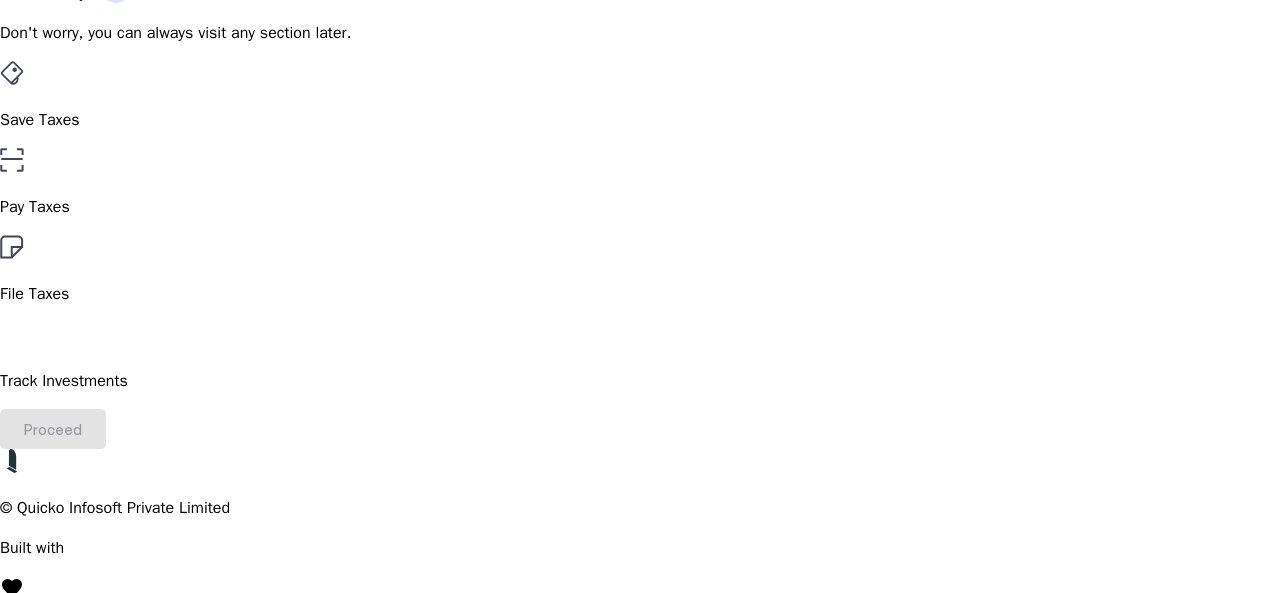 click on "File Taxes" at bounding box center [640, 120] 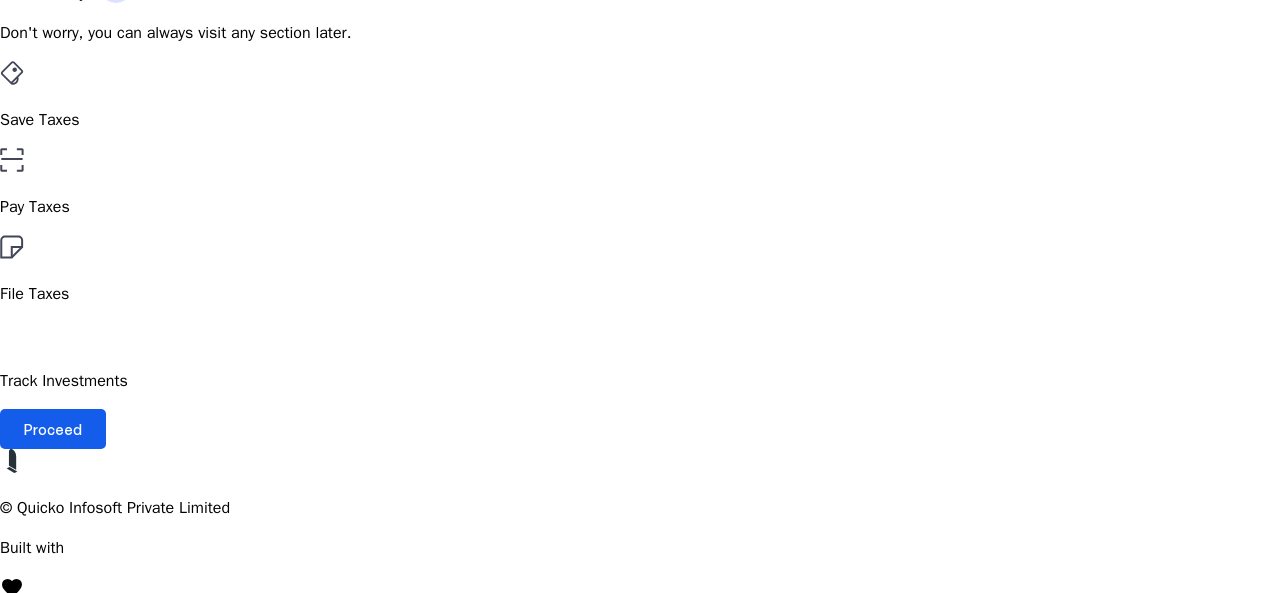 click on "Proceed" at bounding box center (53, 429) 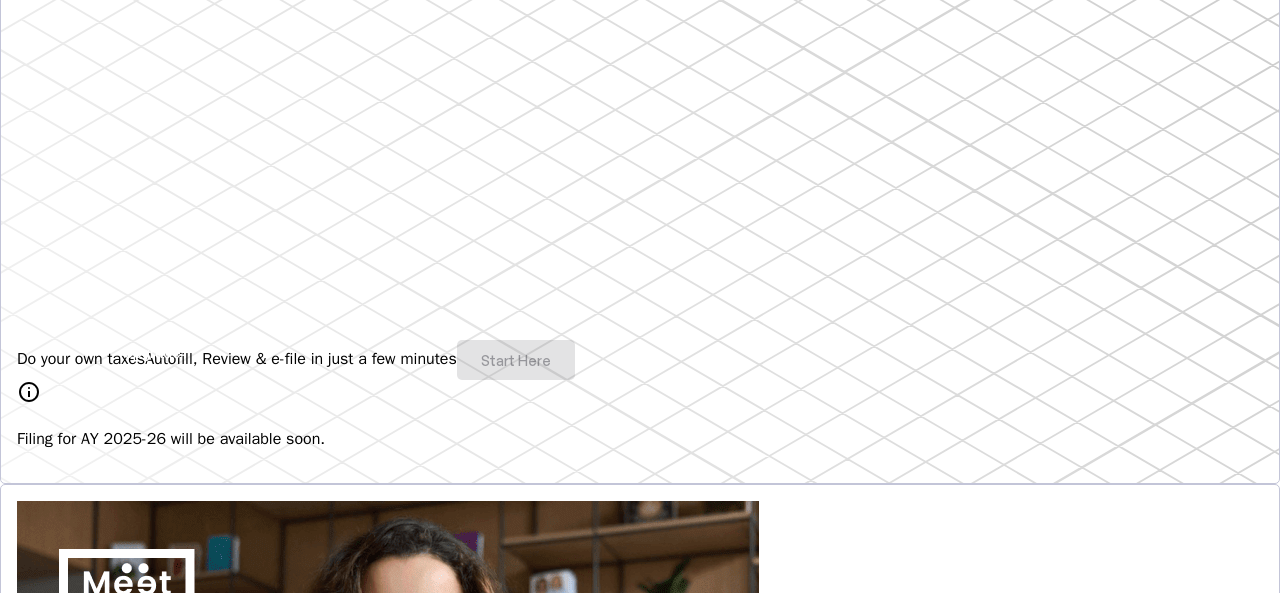 scroll, scrollTop: 300, scrollLeft: 0, axis: vertical 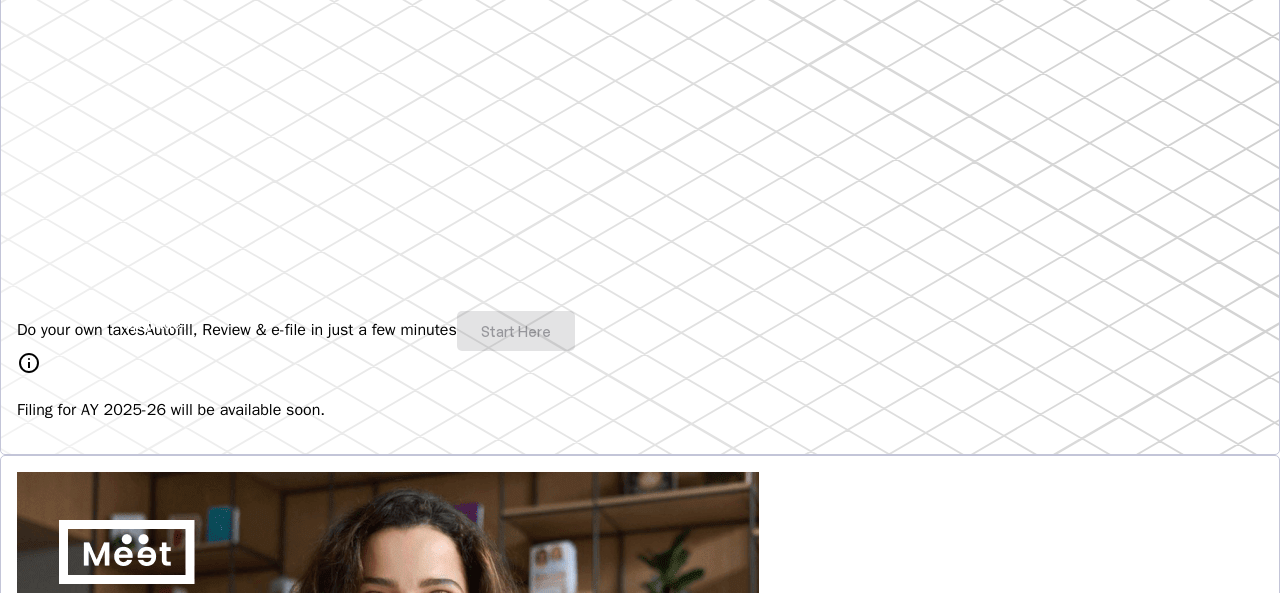 click on "Autofill, Review & e-file in just a few minutes" at bounding box center (301, 330) 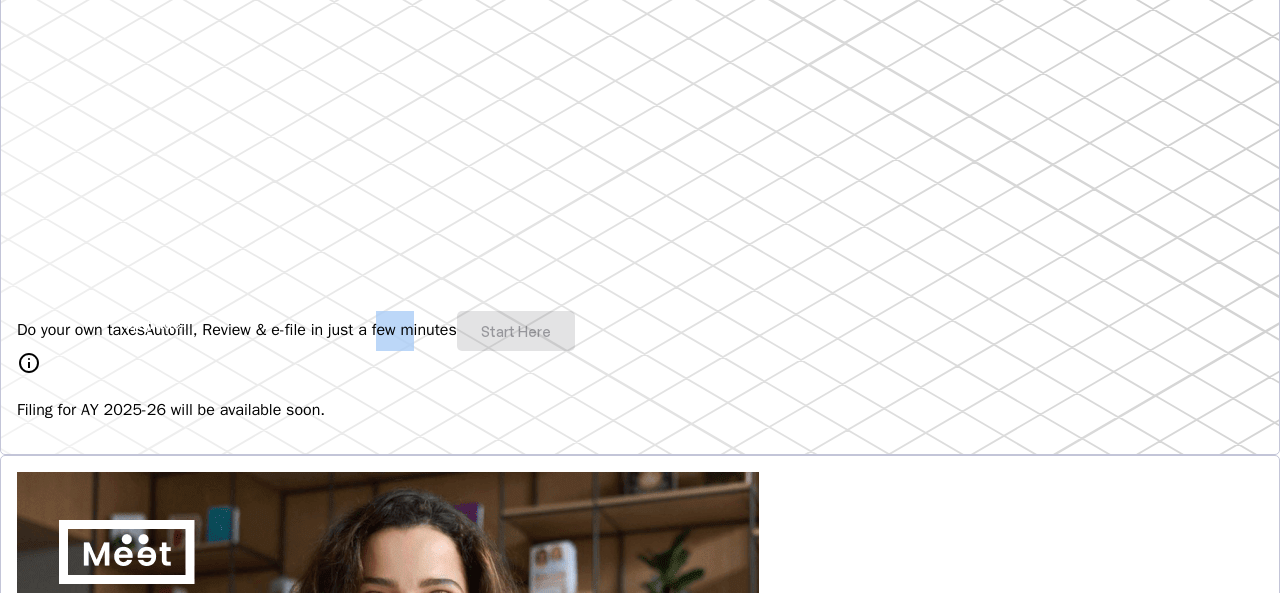 click on "Autofill, Review & e-file in just a few minutes" at bounding box center (301, 330) 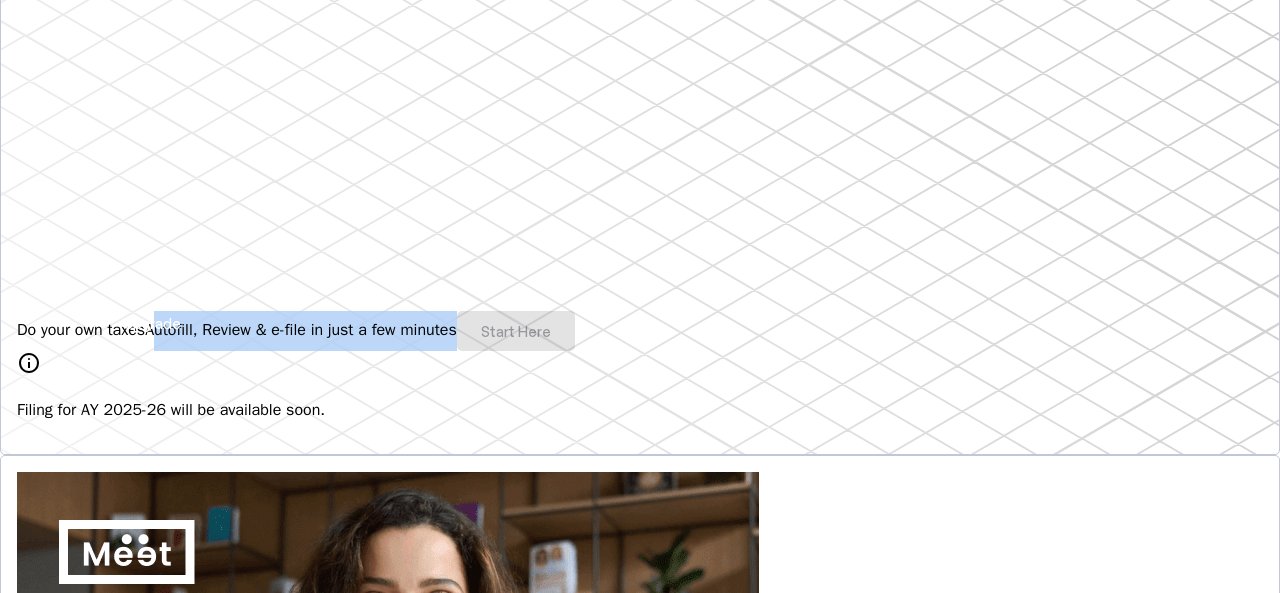 click on "Autofill, Review & e-file in just a few minutes" at bounding box center (301, 330) 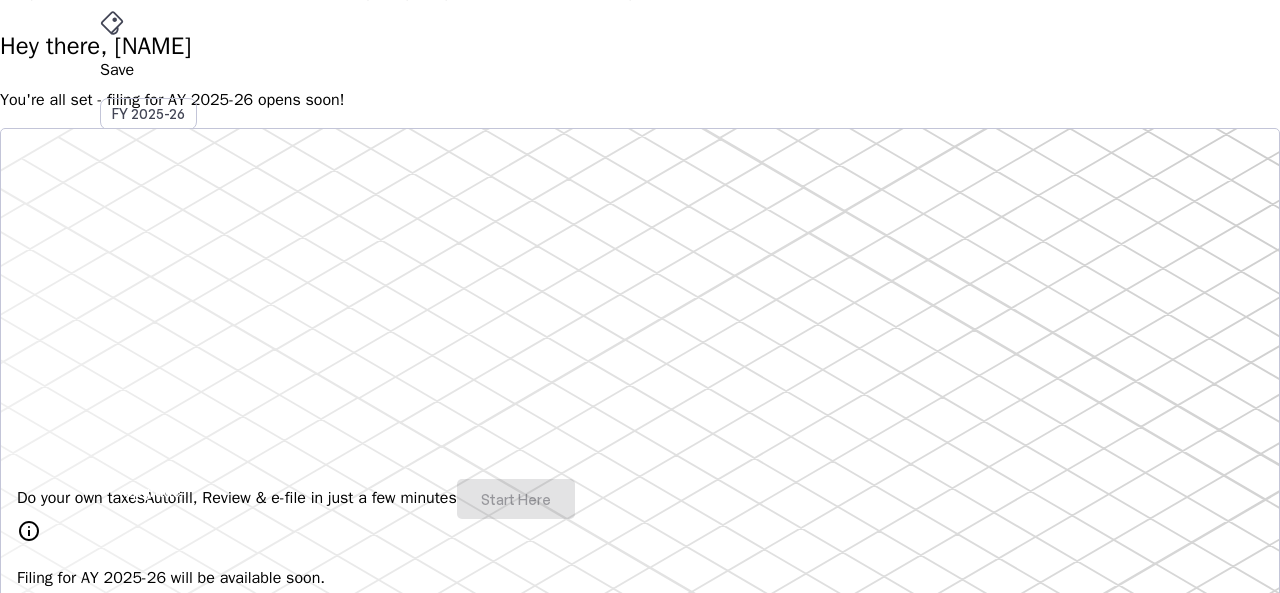 scroll, scrollTop: 200, scrollLeft: 0, axis: vertical 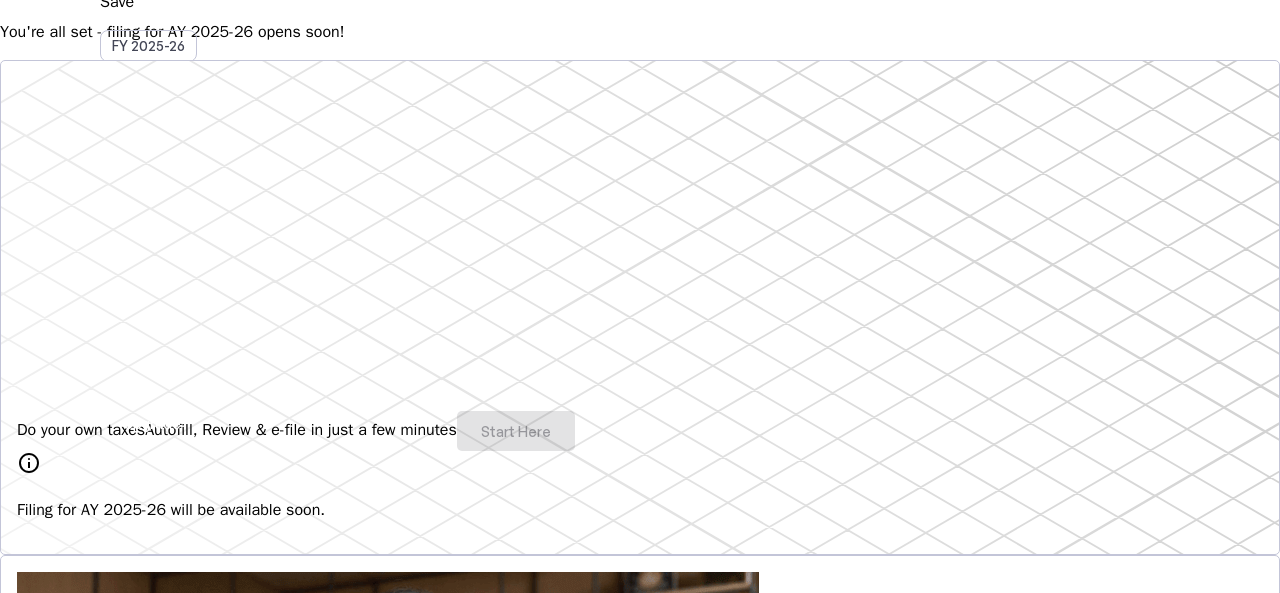 click at bounding box center [67, 1150] 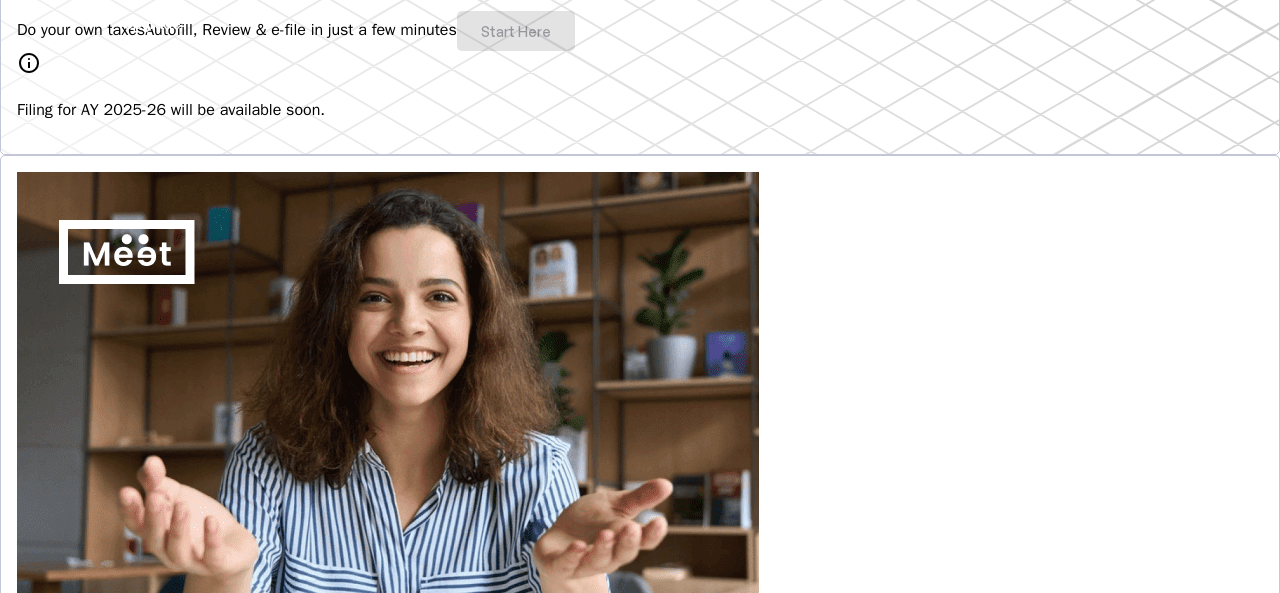 scroll, scrollTop: 300, scrollLeft: 0, axis: vertical 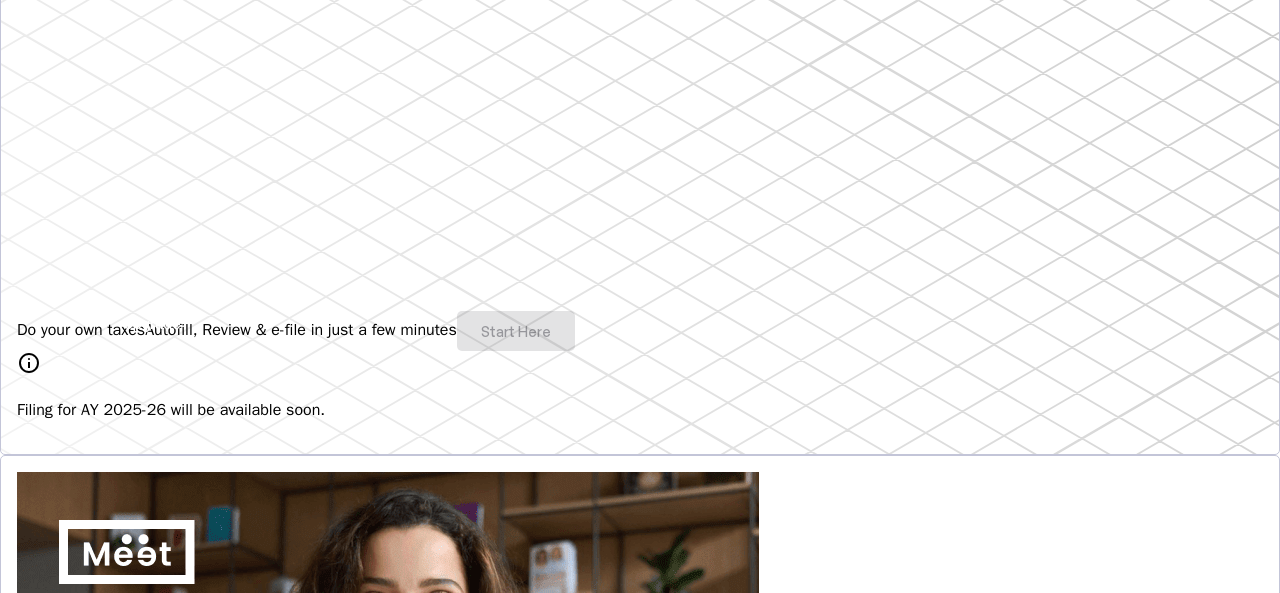 click on "Do your own taxes   Autofill, Review & e-file in just a few minutes   Start Here" at bounding box center (640, 331) 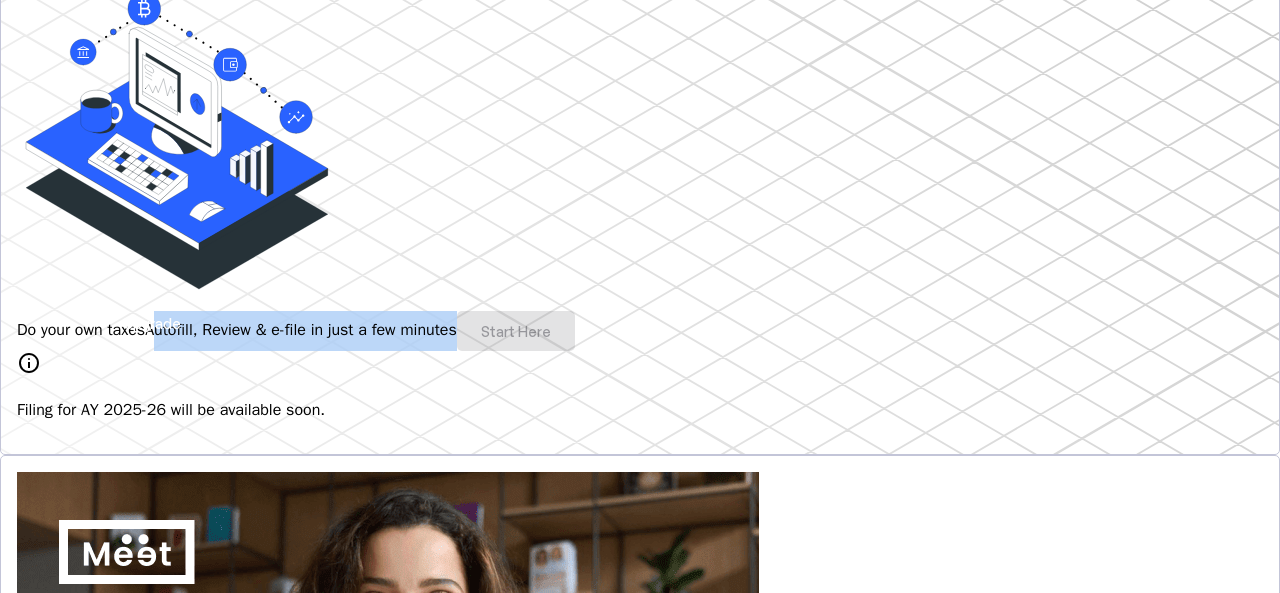 click on "Autofill, Review & e-file in just a few minutes" at bounding box center (301, 330) 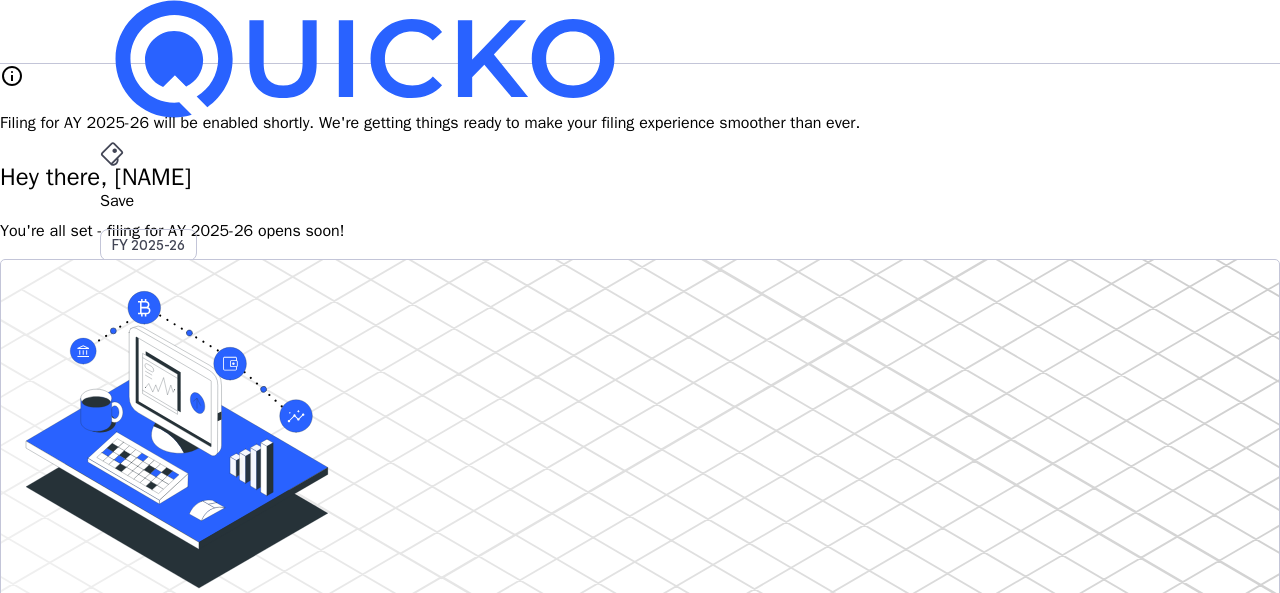 scroll, scrollTop: 0, scrollLeft: 0, axis: both 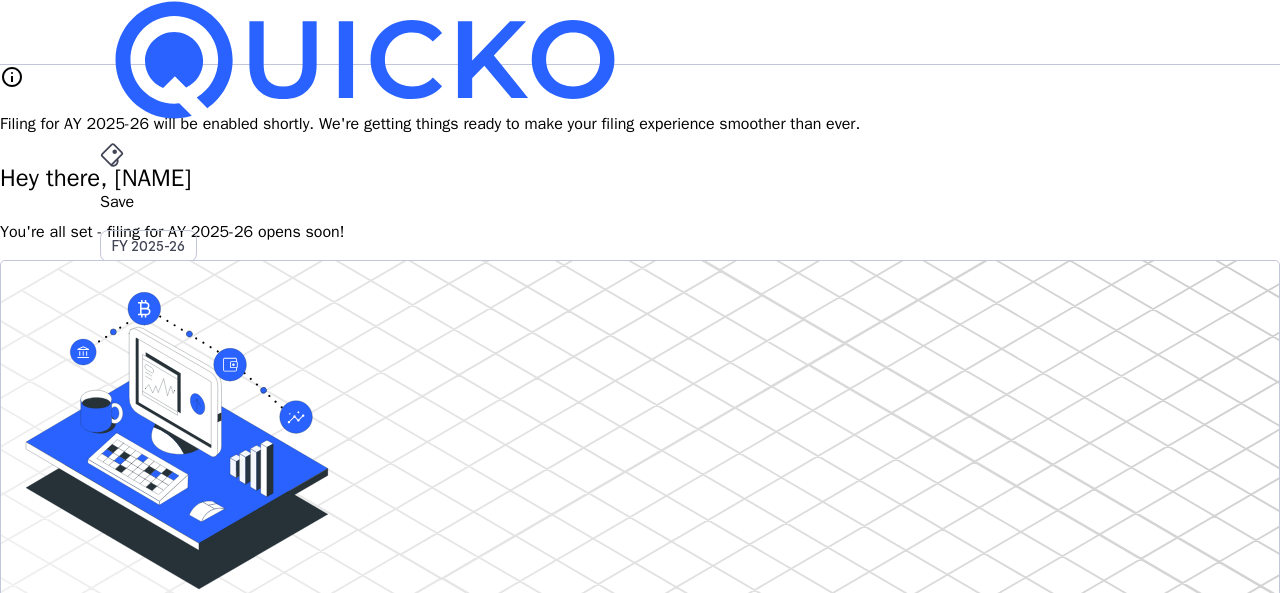 click on "You're all set - filing for AY 2025-26 opens soon!" at bounding box center [640, 232] 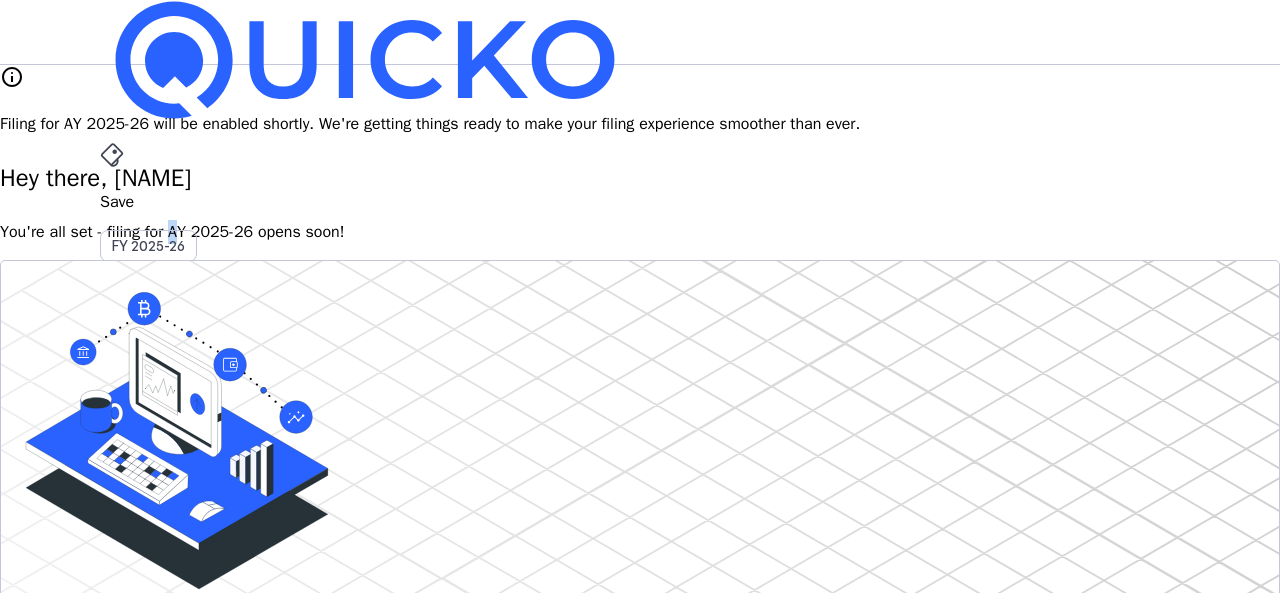 click on "You're all set - filing for AY 2025-26 opens soon!" at bounding box center [640, 232] 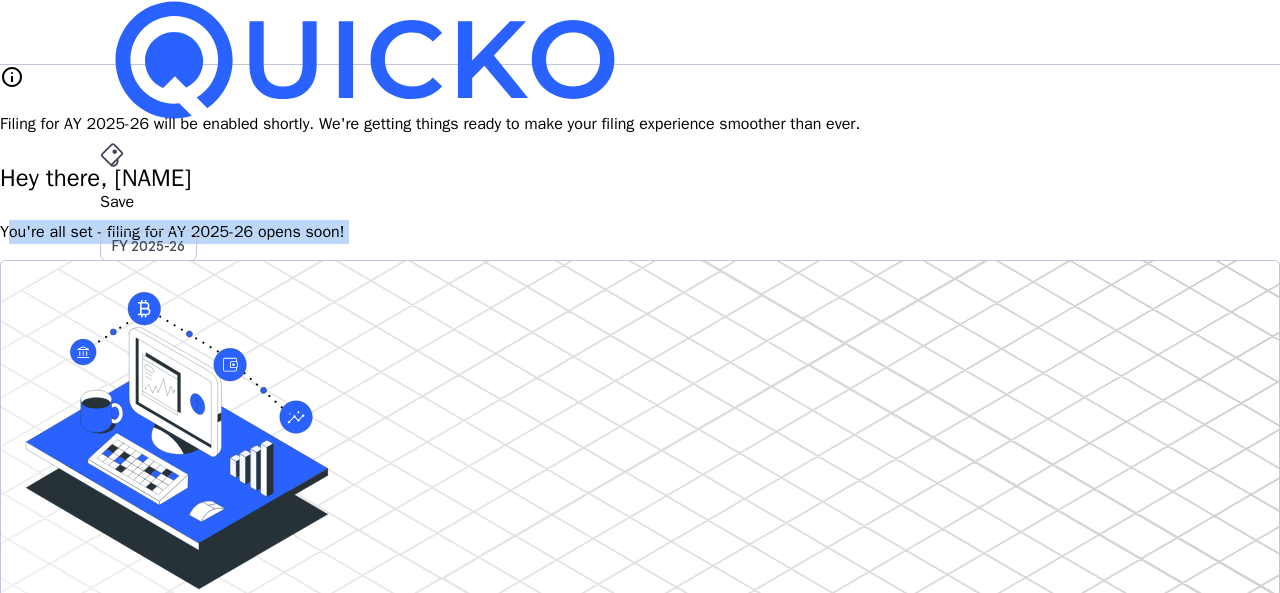 click on "You're all set - filing for AY 2025-26 opens soon!" at bounding box center [640, 232] 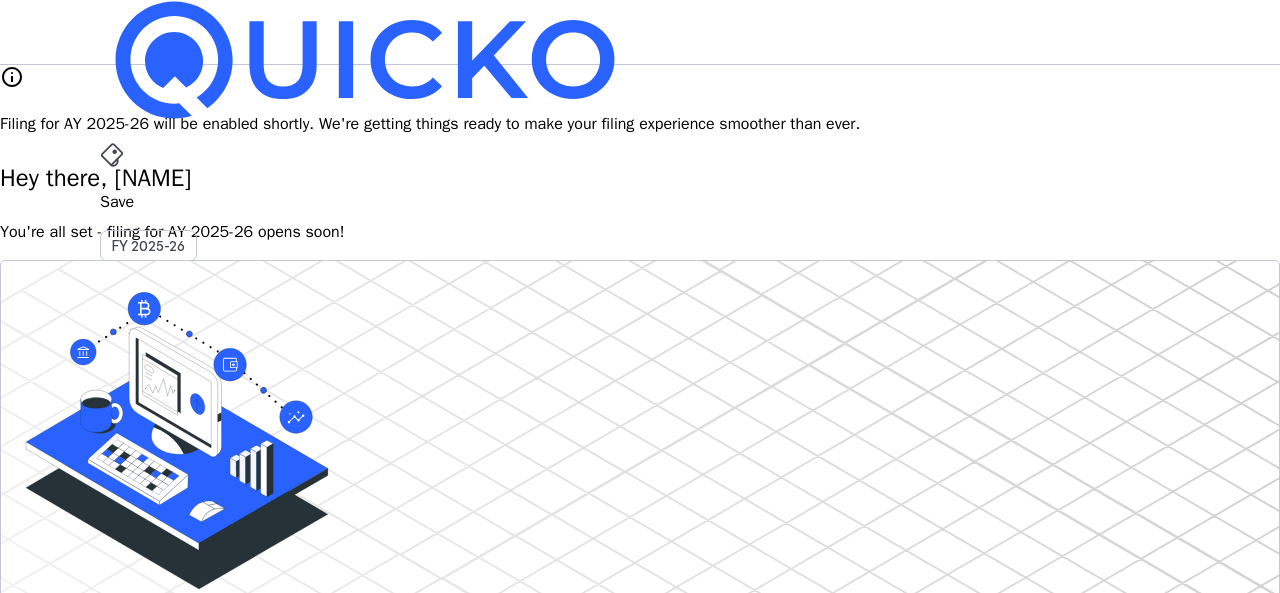 click on "Filing for AY 2025-26 will be enabled shortly. We're getting things ready to make your filing experience smoother than ever." at bounding box center [640, 124] 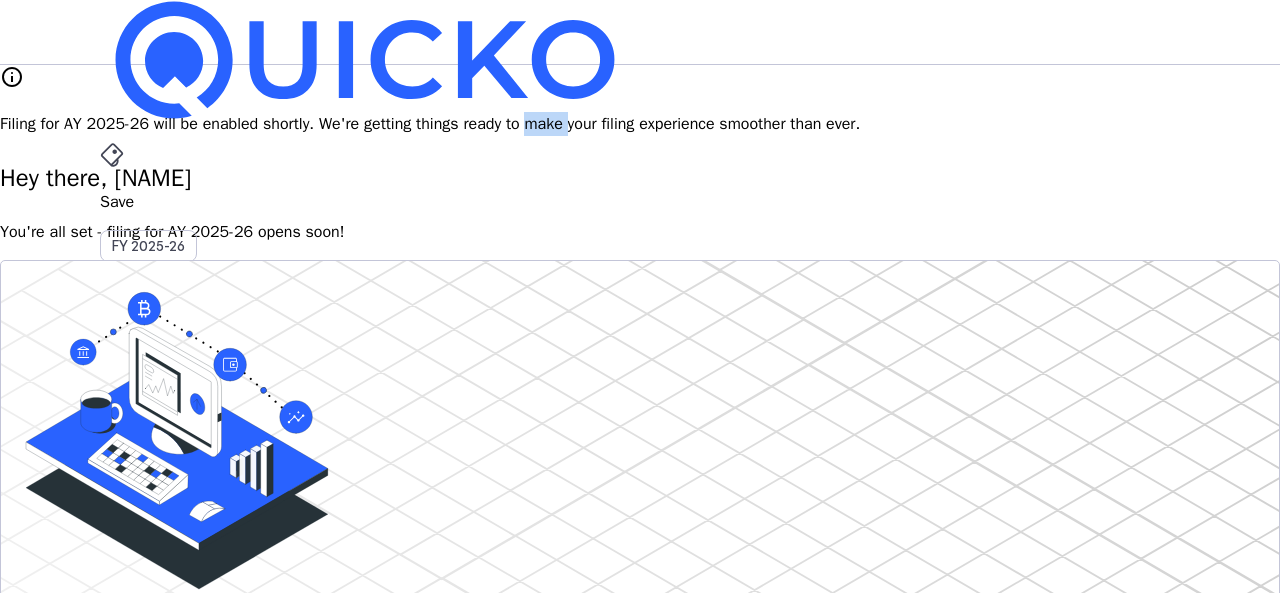 click on "Filing for AY 2025-26 will be enabled shortly. We're getting things ready to make your filing experience smoother than ever." at bounding box center (640, 124) 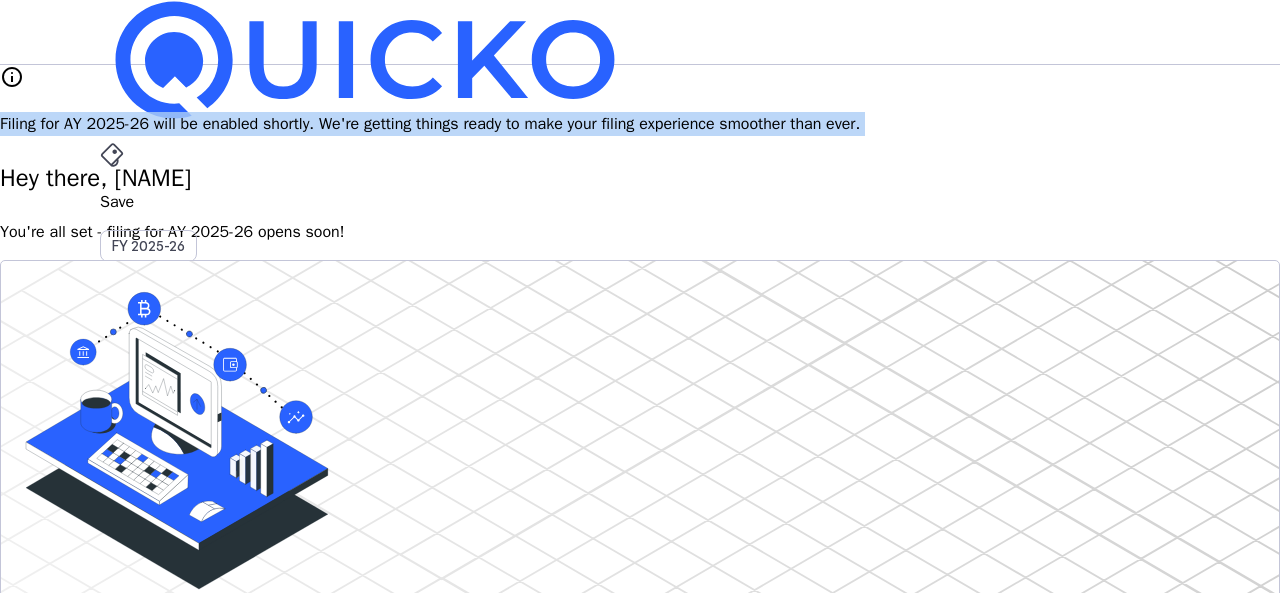 click on "Filing for AY 2025-26 will be enabled shortly. We're getting things ready to make your filing experience smoother than ever." at bounding box center [640, 124] 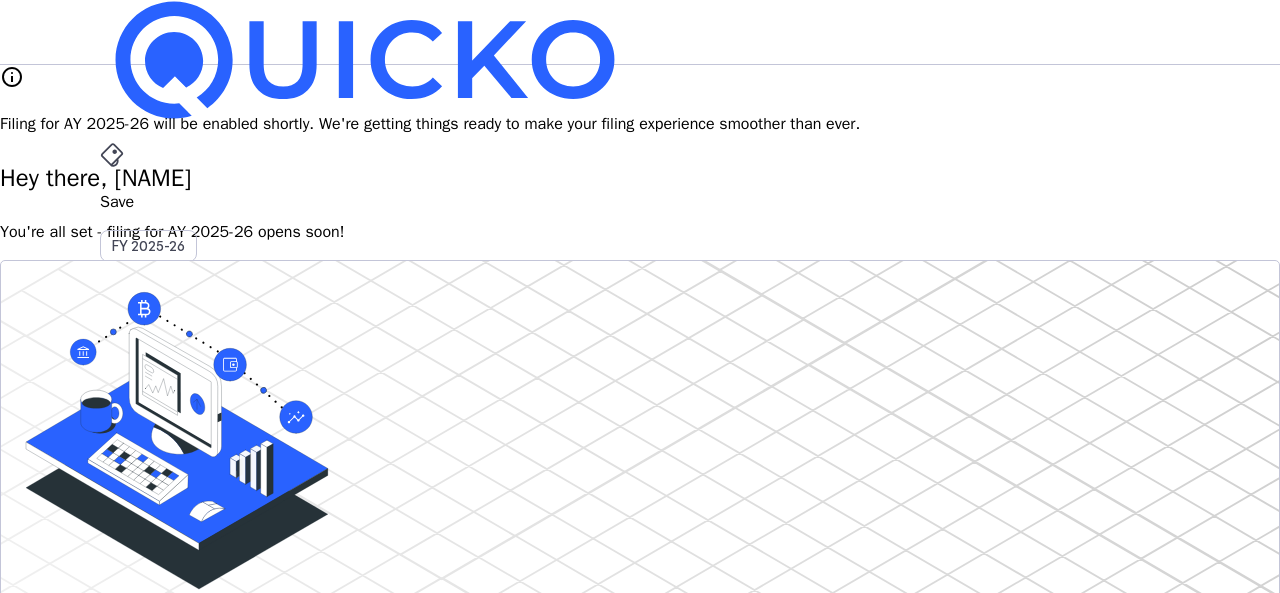click on "info Filing for AY 2025-26 will be enabled shortly. We're getting things ready to make your filing experience smoother than ever.  Hey there, [NAME]   You're all set - filing for AY 2025-26 opens soon!   Do your own taxes   Autofill, Review & e-file in just a few minutes   Start Here  info Filing for AY 2025-26 will be available soon.   4.8/5 | 1400 reviews   We do your taxes   Expert will prepare, review & e-file your tax return, making sure nothing gets missed.   Explore   Benefits of filing on Quicko  Fetch everything using Autofill Automatically retrieve your income, deductions, tax credits & losses directly from ITD. No need of any forms! Connect to multiple apps In just a few clicks, seamlessly fetch all your trades directly from your broker and ensure accurate reporting. Get Personalized Insights Gain full visibility into the computation. Easily view and understand how your taxes are calculated.  Explore  Upgrade to Elite Learn More File Revised Return Revise Return View E-Filed Returns Explore File ITR-U" at bounding box center (640, 1619) 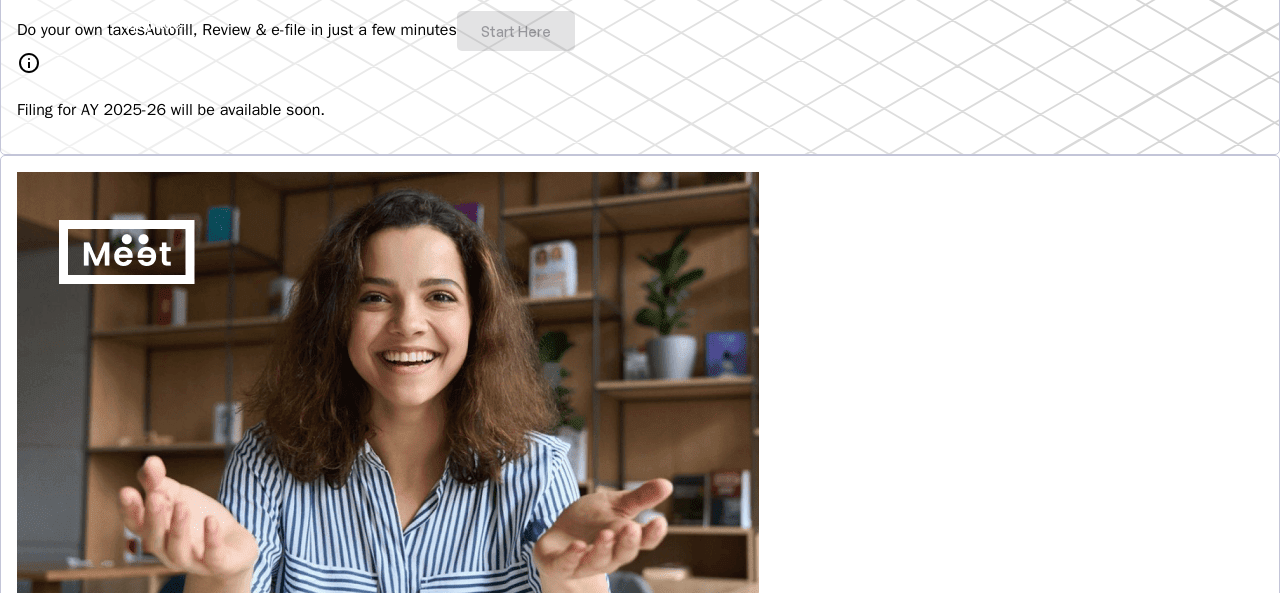 scroll, scrollTop: 0, scrollLeft: 0, axis: both 